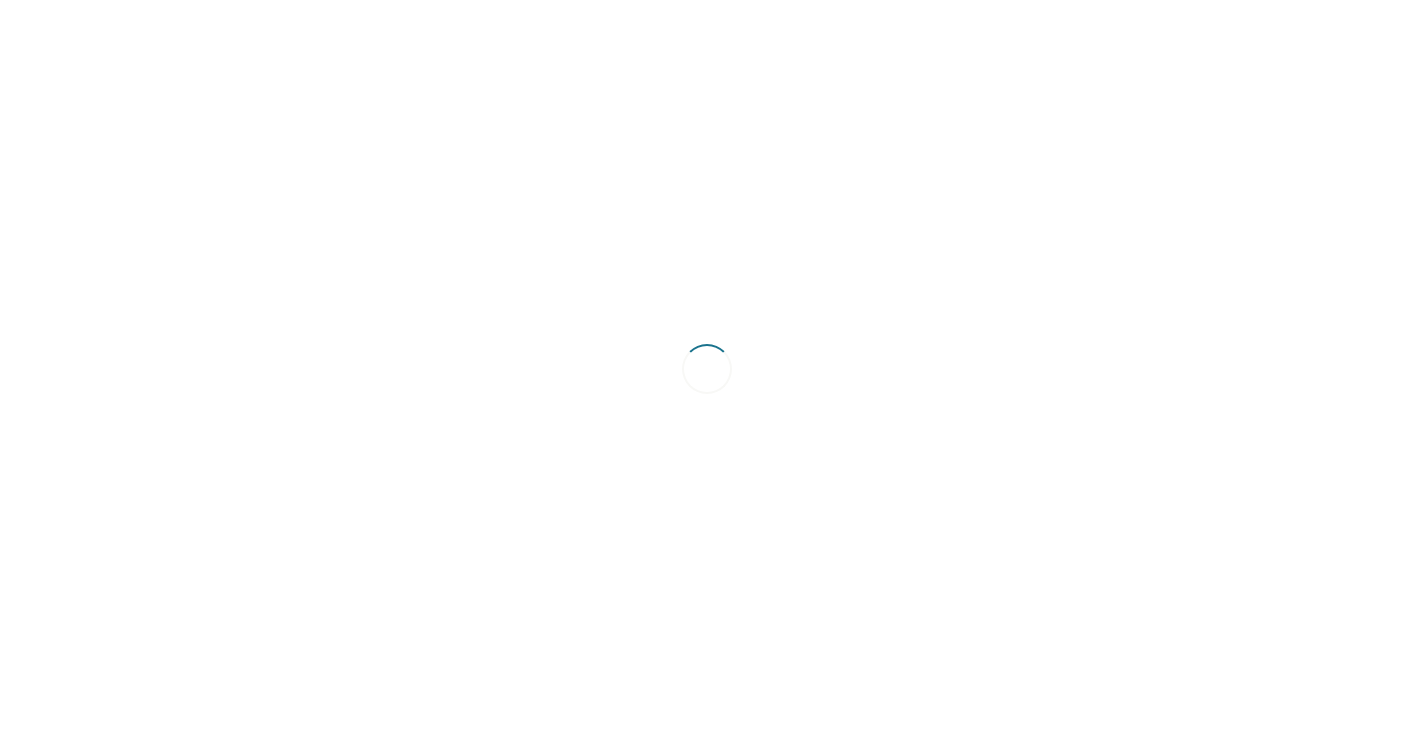 scroll, scrollTop: 0, scrollLeft: 0, axis: both 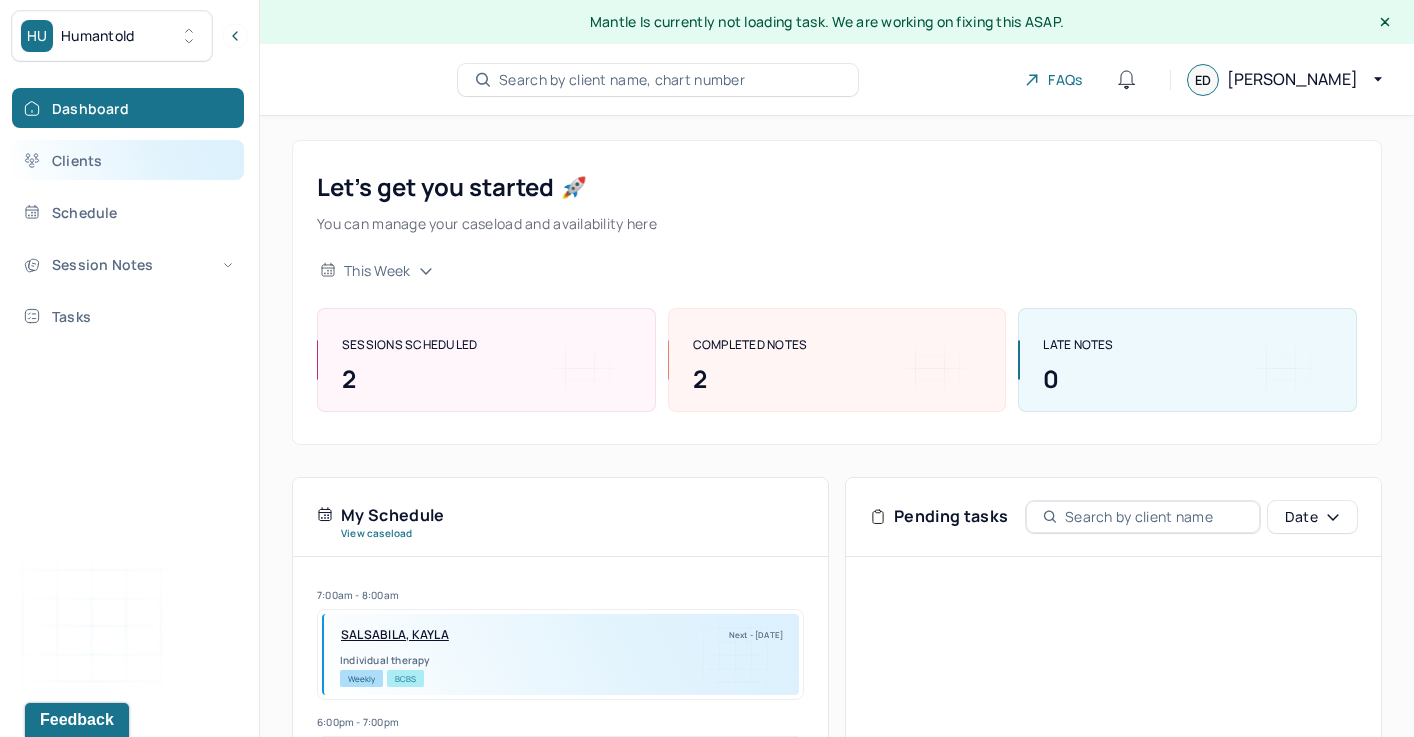 click on "Clients" at bounding box center [128, 160] 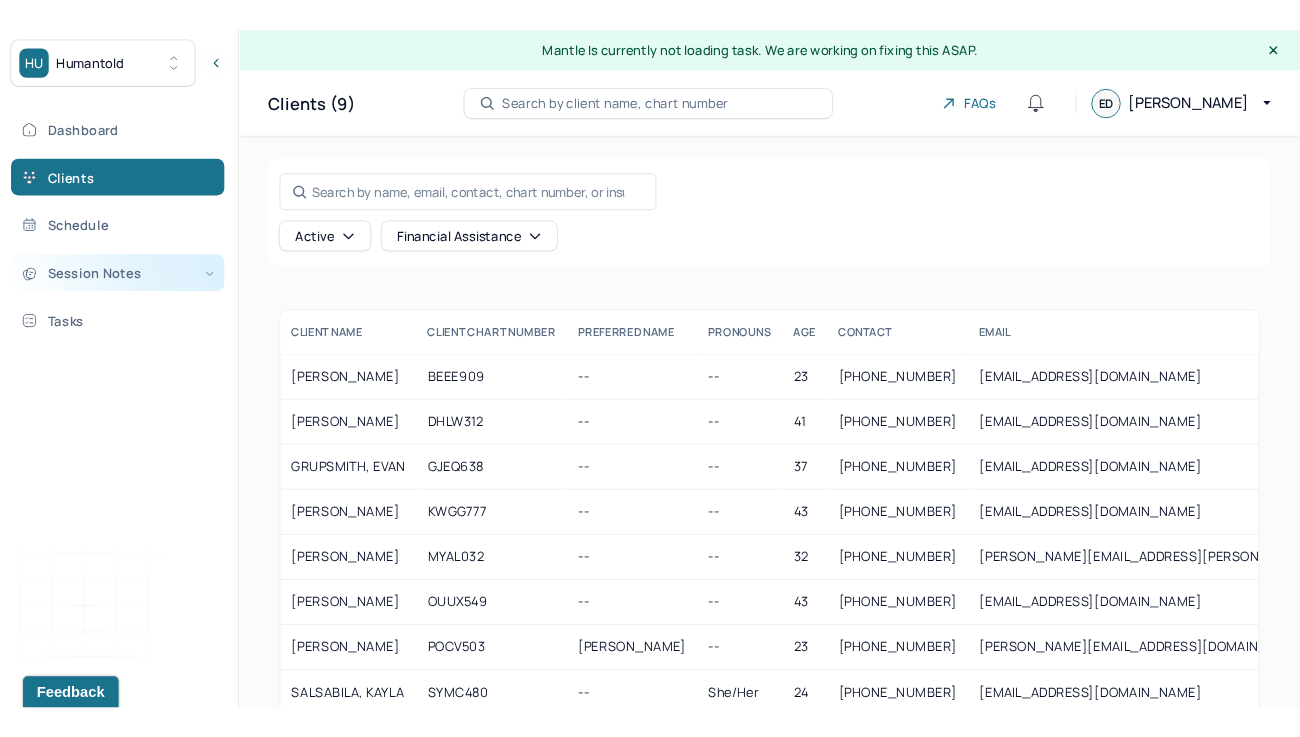 scroll, scrollTop: 98, scrollLeft: 0, axis: vertical 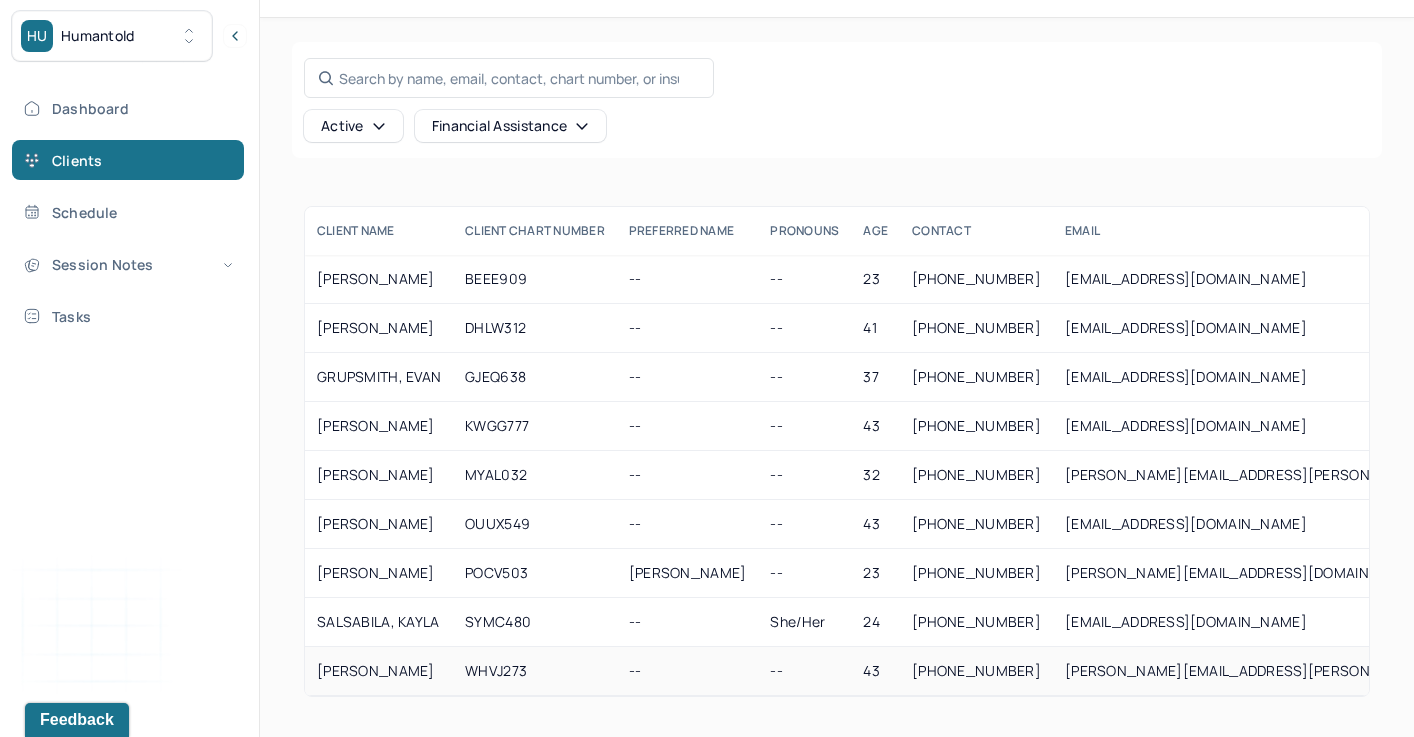 drag, startPoint x: 309, startPoint y: 277, endPoint x: 486, endPoint y: 683, distance: 442.90518 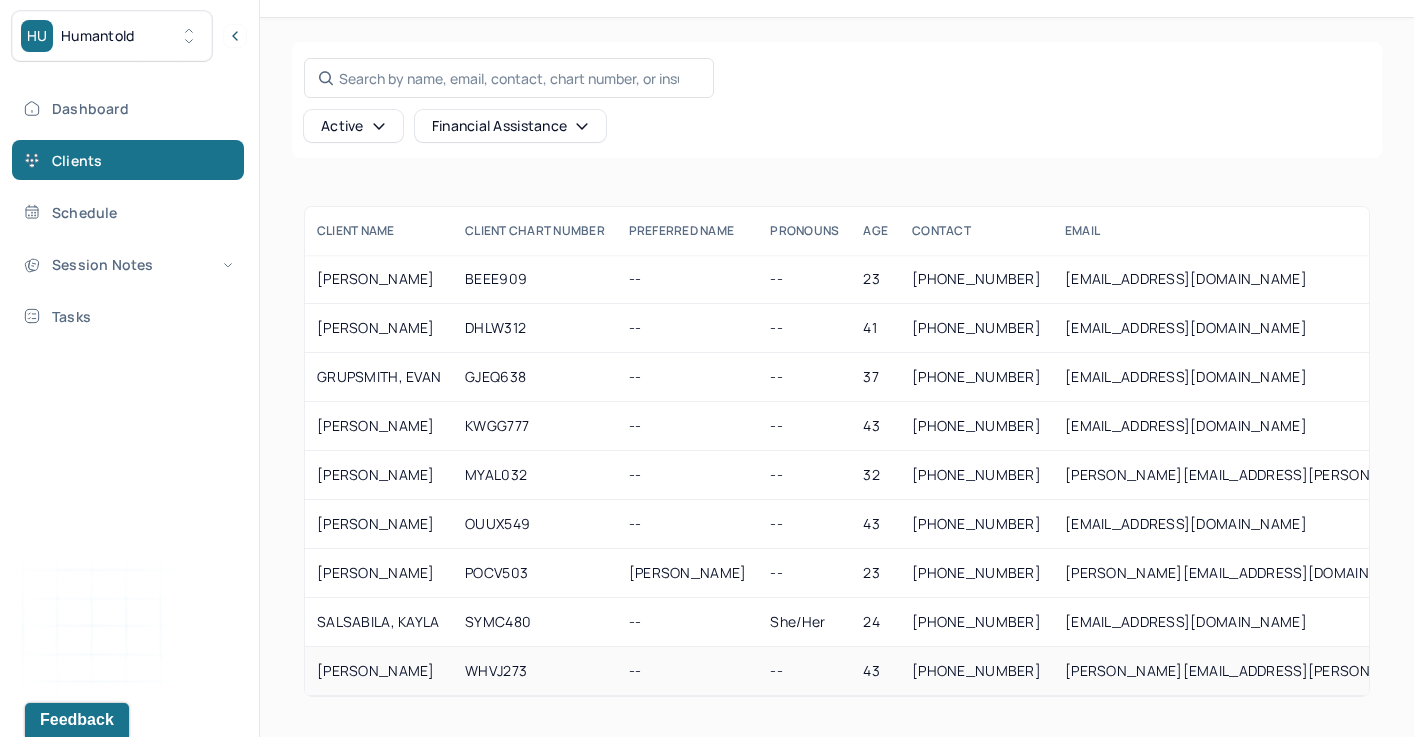 click on "BULUMULLA, MEDHA BEEE909 -- -- 23 (518) 698-6007 mbulumulla1@gmail.com NYSHIP - GRP: 030500 active No CARE -- Yes No DI VITO, DOMENICO DHLW312 -- -- 41 (347) 601-1955 d_divito83@yahoo.com NYSHIP - GRP: 030500 active No CARE -- Yes No GRUPSMITH, EVAN GJEQ638 -- -- 37 (917) 742-6877 egrupsmith@gmail.com City of New York - GRP: 1102367 active No CARE -- -- No KALLMAN, BRAD KWGG777 -- -- 43 (516) 983-4868 bkallman26@gmail.com NYSHIP active No CARE -- Yes No MUNFORD, LANEISHA MYAL032 -- -- 32 (201) 989-8616 munford.laneisha@yahoo.com NYSHIP - GRP: 030500 active -- CARE -- -- No OPURUM, BYRON OUUX549 -- -- 43 (516) 810-9357 kelechimacpherson01@gmail.com NYSHIP - GRP: 030500 active No CARE -- Yes No PURNAMA, GWENDOLYN CHLOE POCV503 Chloe -- 23 (650) 636-3786 chloe.purnama@gmail.com BAIN & COMPANY - GRP: 002321613 active No BCBS -- Yes No SALSABILA, KAYLA SYMC480 -- She/Her 24 (917) 723-3415 knsalsabila27@gmail.com UNITED NATIONS - GRP: 37461000AM active No BCBS -- Yes No WORSLEY, GRETCHEN WHVJ273 -- -- 43 active No" at bounding box center (1518, 475) 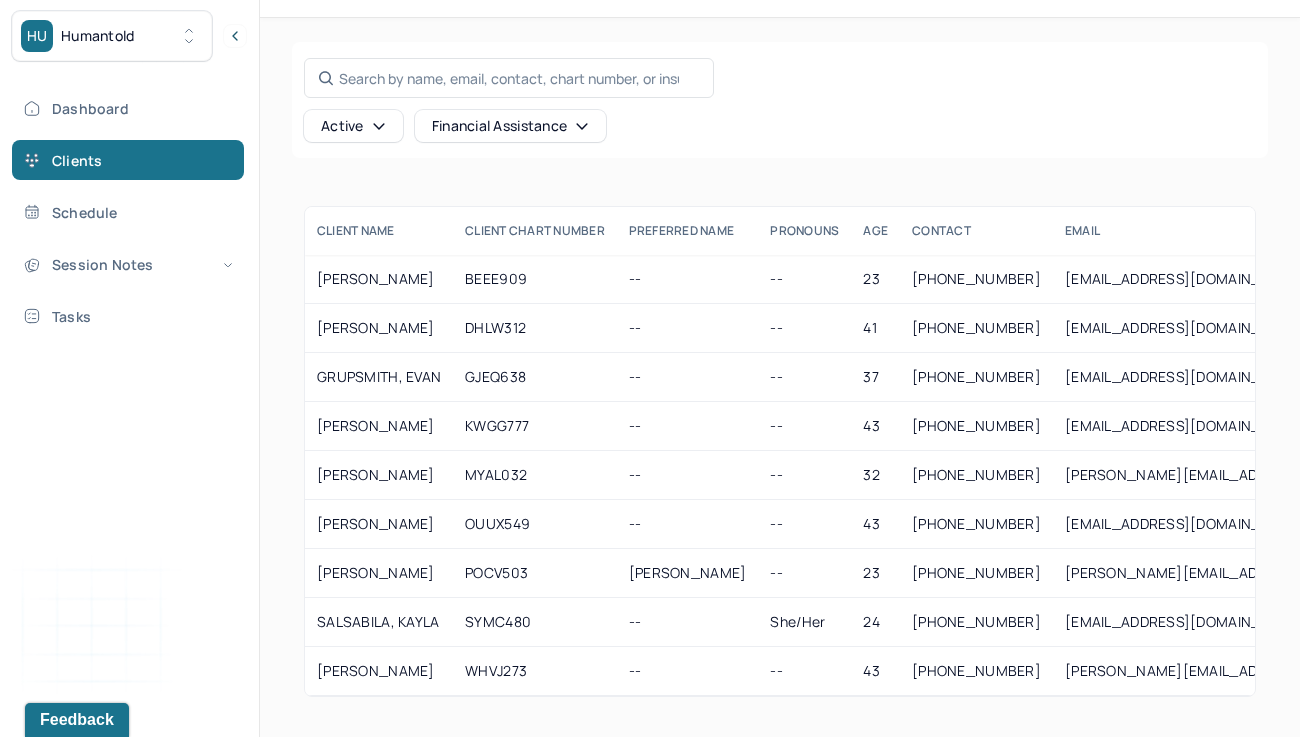 click on "HU Humantold" at bounding box center [112, 36] 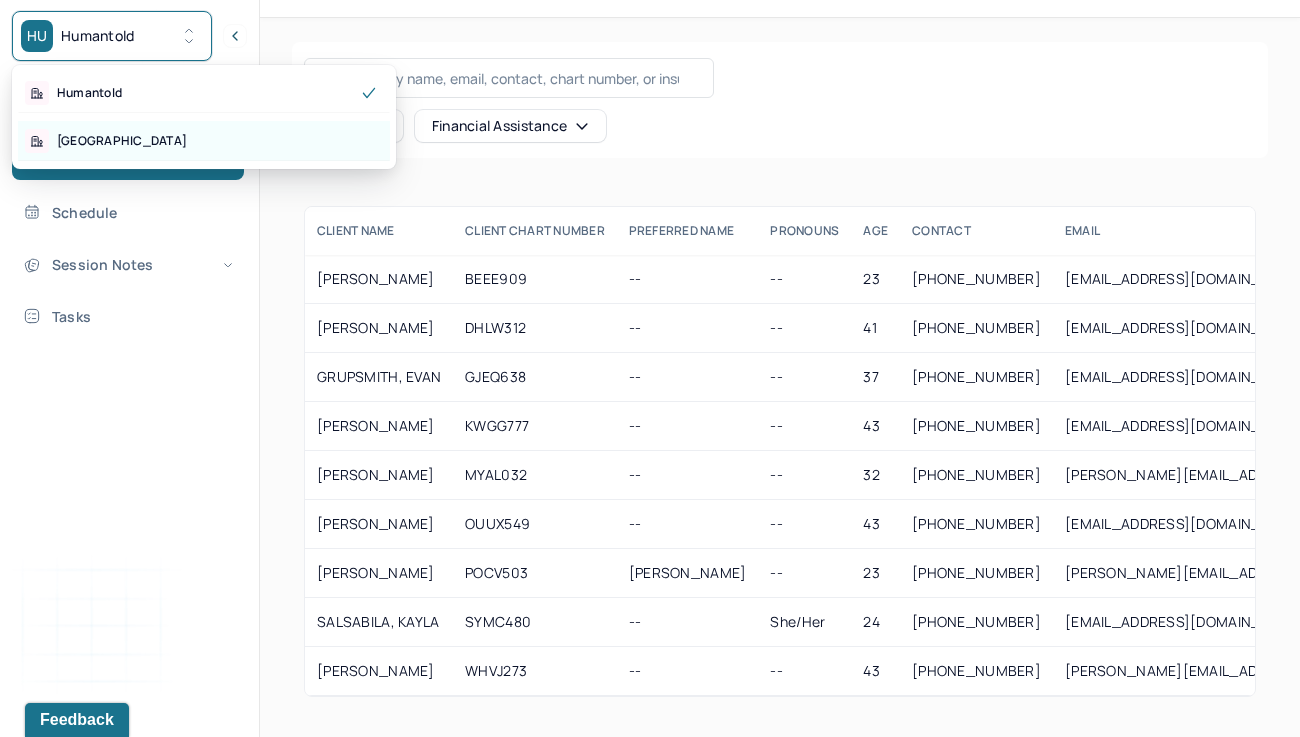 click on "Park Hill" at bounding box center [204, 141] 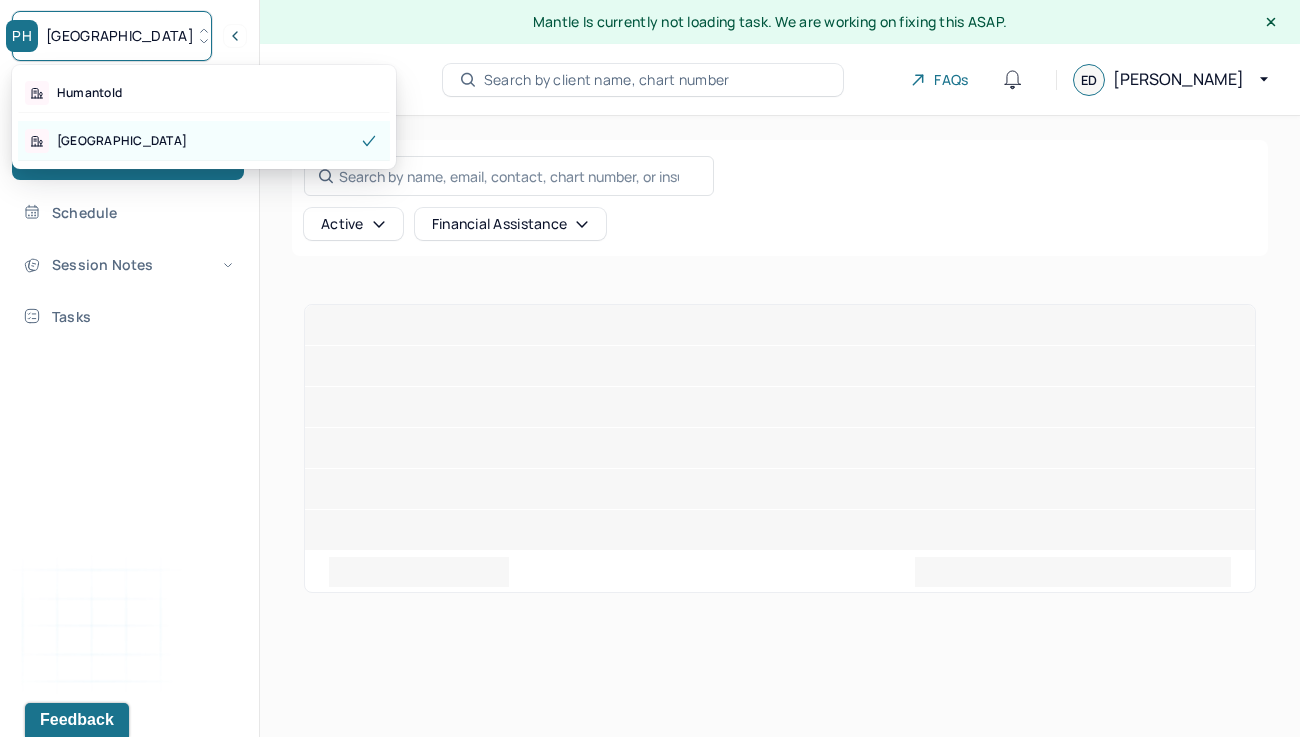 scroll, scrollTop: 0, scrollLeft: 0, axis: both 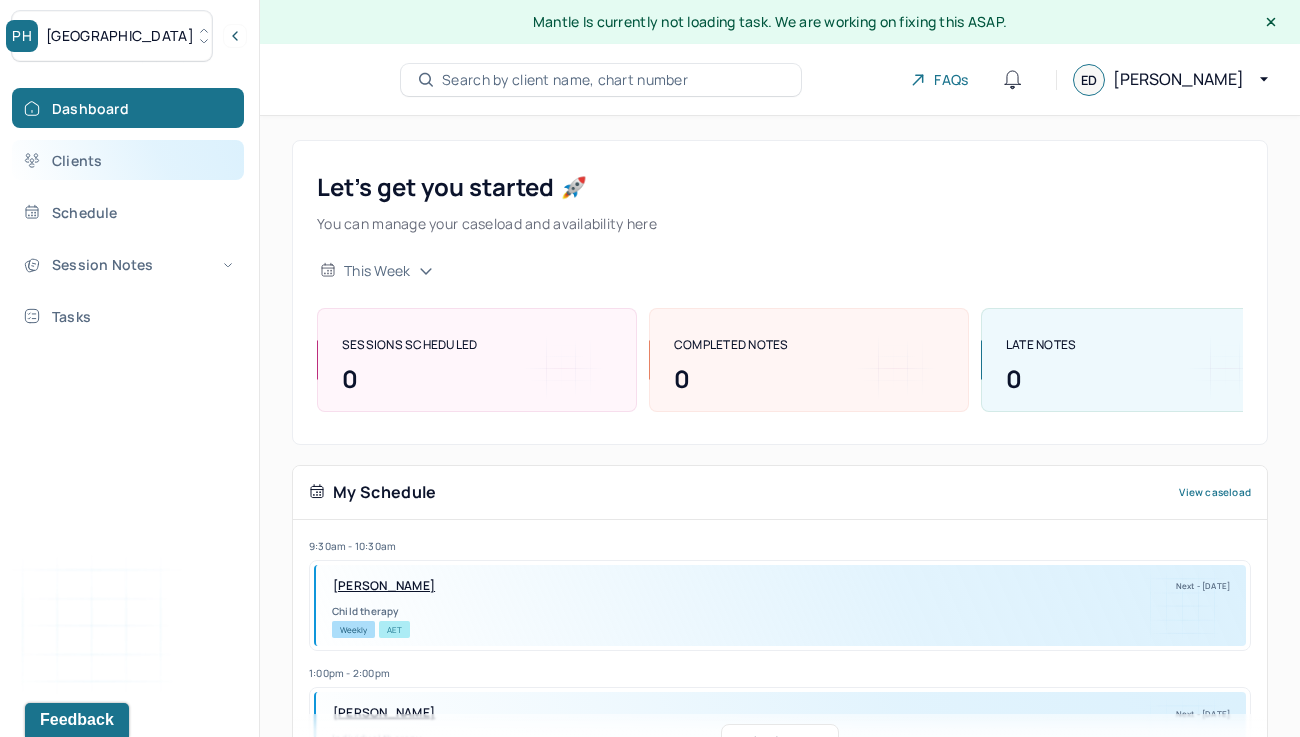 click on "Clients" at bounding box center (128, 160) 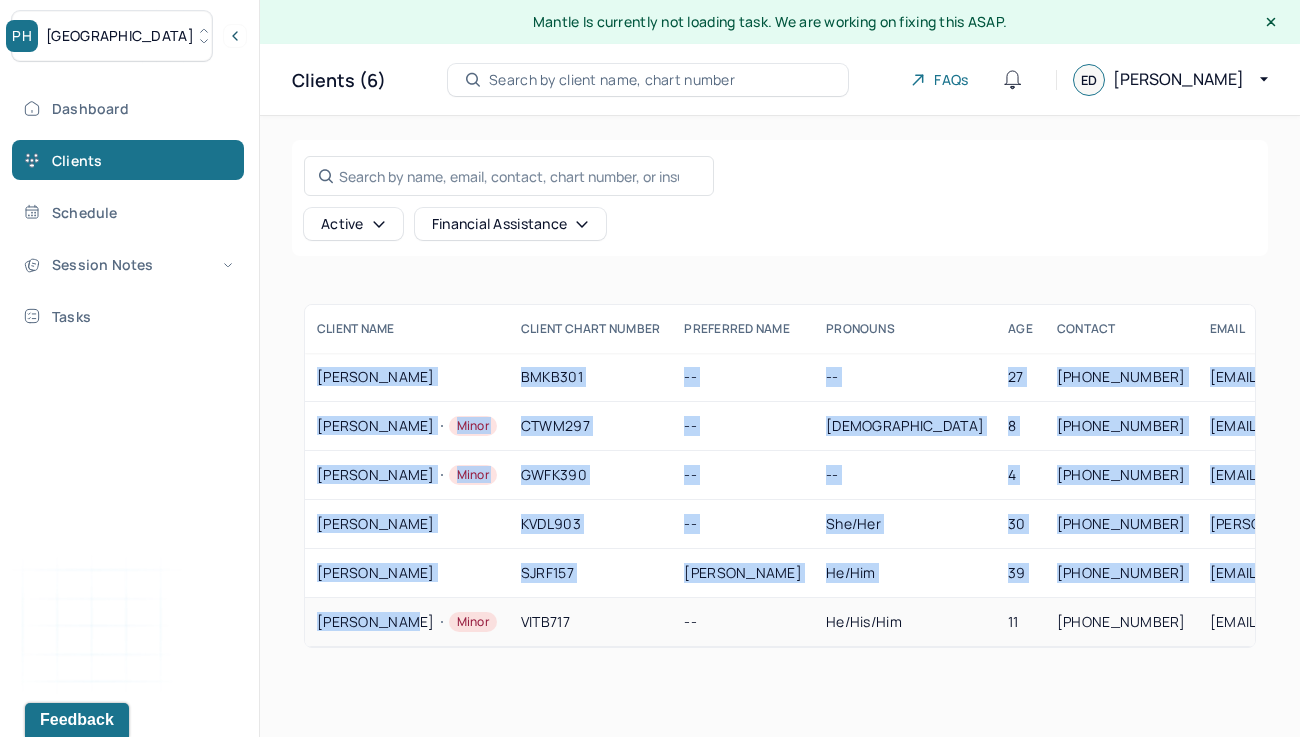 drag, startPoint x: 312, startPoint y: 369, endPoint x: 402, endPoint y: 630, distance: 276.0815 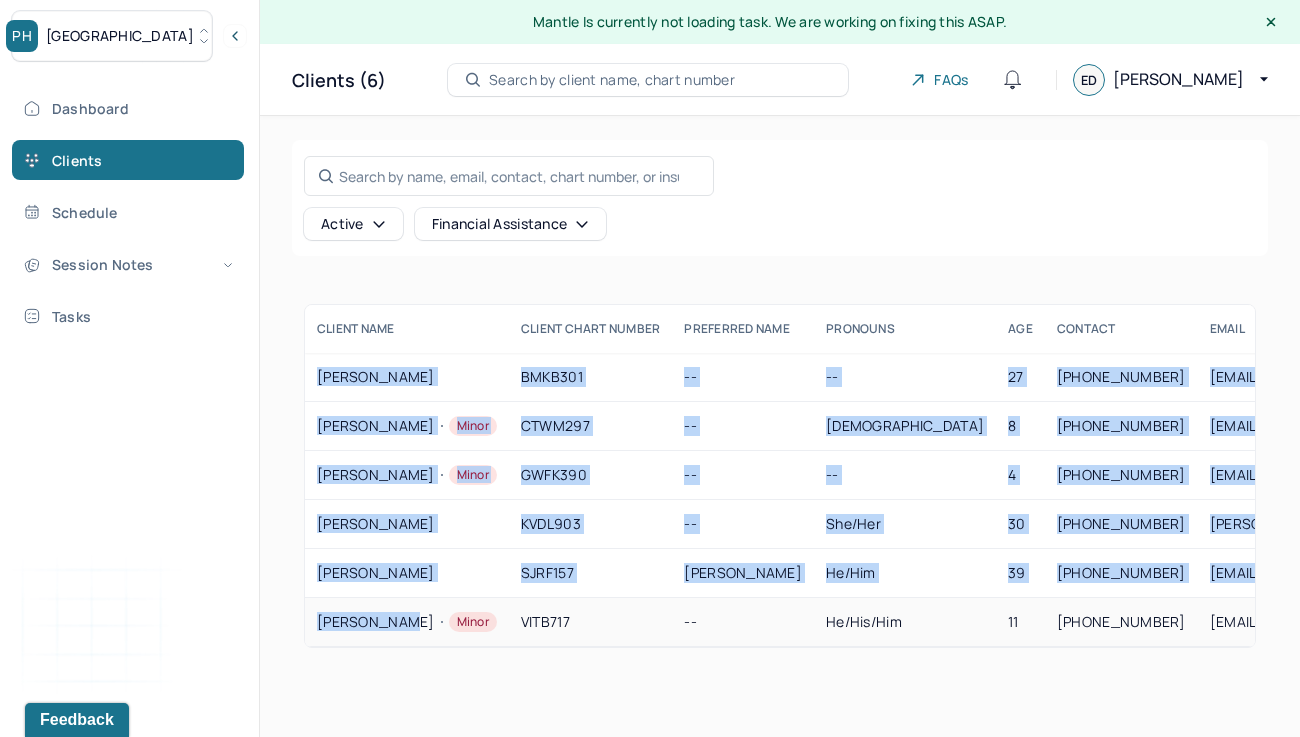 click on "BAEZ, JONATHAN  BMKB301 -- -- 27 (347) 367-1058 jonathanbaezart@gmail.com OMNICOM BENEFITS INC - GRP: 024707102200006 active No AET -- Yes CORTEZ, AMELIE Minor CTWM297 -- female 8 (646) 326-6942 bboybalty@gmail.com MEMORIAL SLOAN KETTERING CANCER CEN - GRP: 061936901100004 active No AET -- Yes GONZALEZ, ELLIE Minor GWFK390 -- -- 4 (917) 676-5978 stephenienicholas@yahoo.com STARBUCKS CORPORATION active No AET -- Yes KLEIN, SIMONE KVDL903 -- she/her 30 (732) 853-7254 simone.j.klein@gmail.com TRINET HR III, INC - GRP: 024685302000001 active No AET -- Yes SCHULTZ, CHRISTOPHER SJRF157 Chris He/Him 39 (516) 641-0323 cjschultz86@gmail.com PACE UNIVERSITY - GRP: 018157901600001 active No AET -- Yes VEGA, JAXON Minor VITB717 -- he/his/him 11 (347) 870-3535 natyluciano13@gmail.com MTA NEW YORK CITY TRANSIT - GRP: 028559301500020 active No AET -- No" at bounding box center (1636, 500) 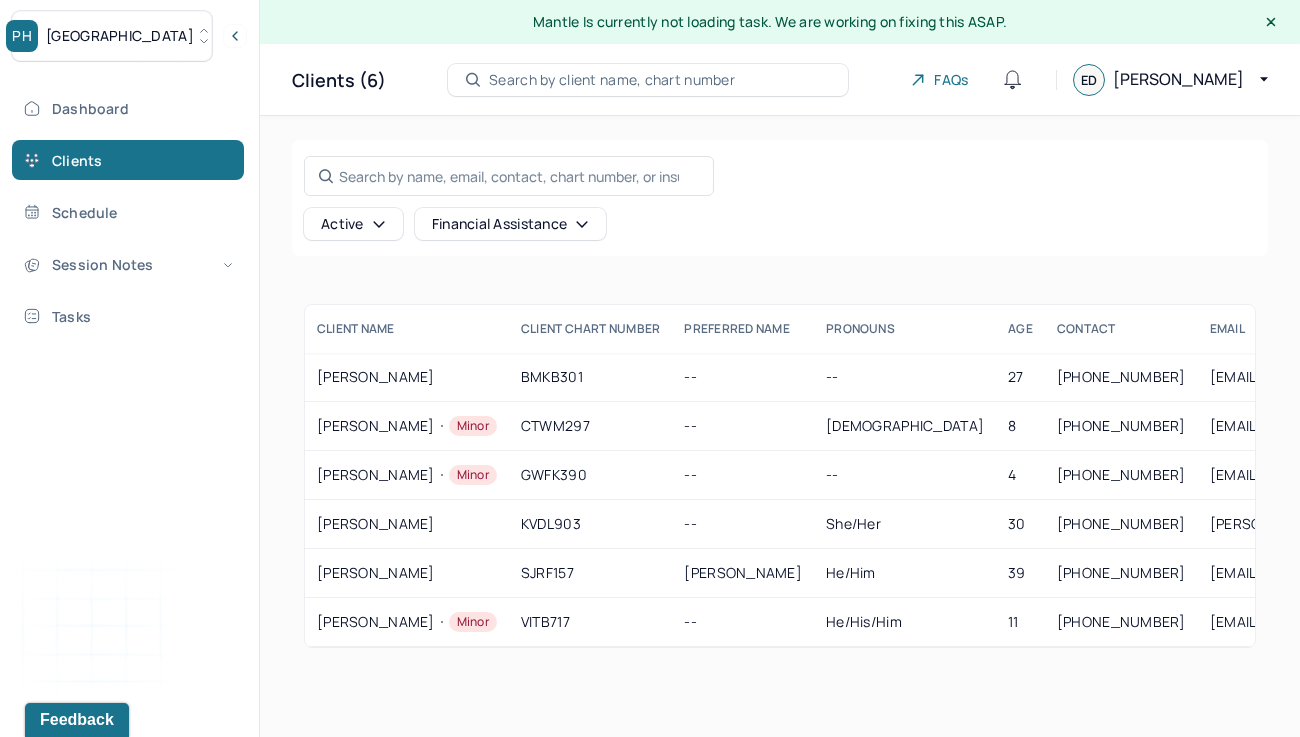 click on "Dashboard Clients Schedule Session Notes Tasks ED Emma   Distler provider   Logout" at bounding box center (129, 389) 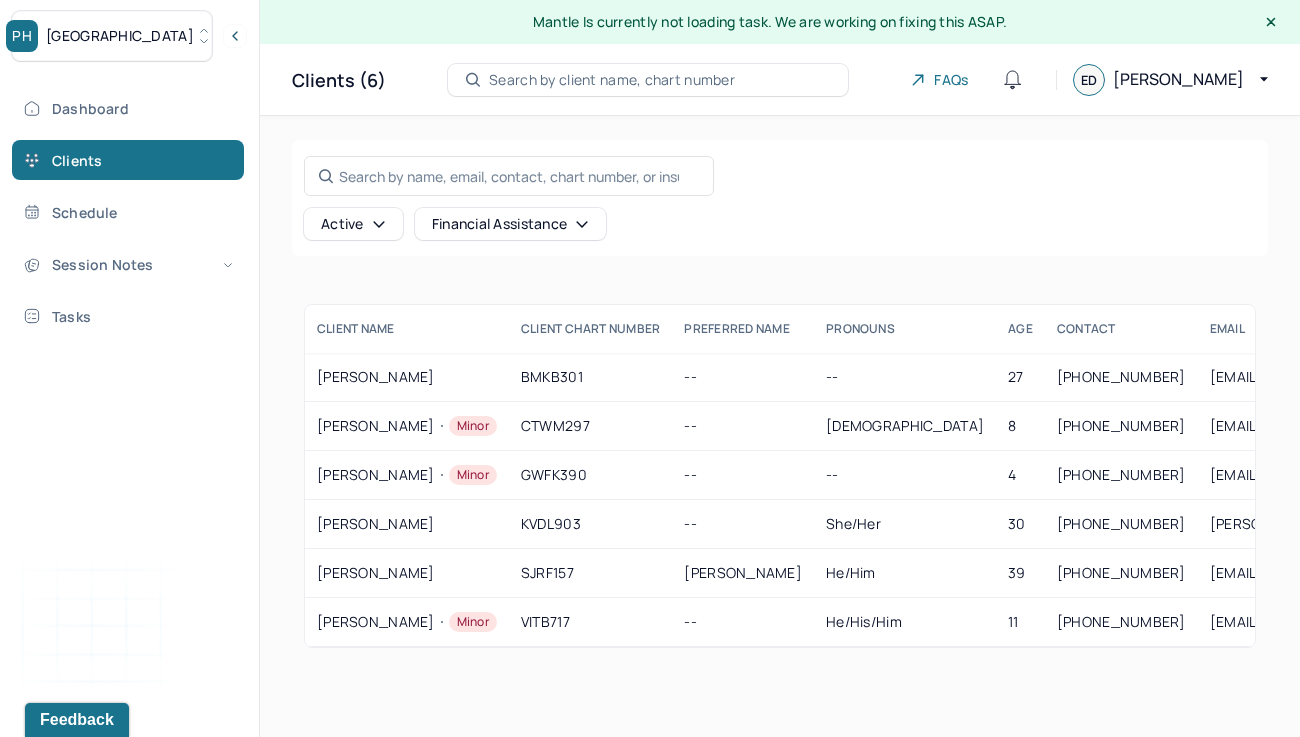 click on "PH Park Hill" at bounding box center [112, 36] 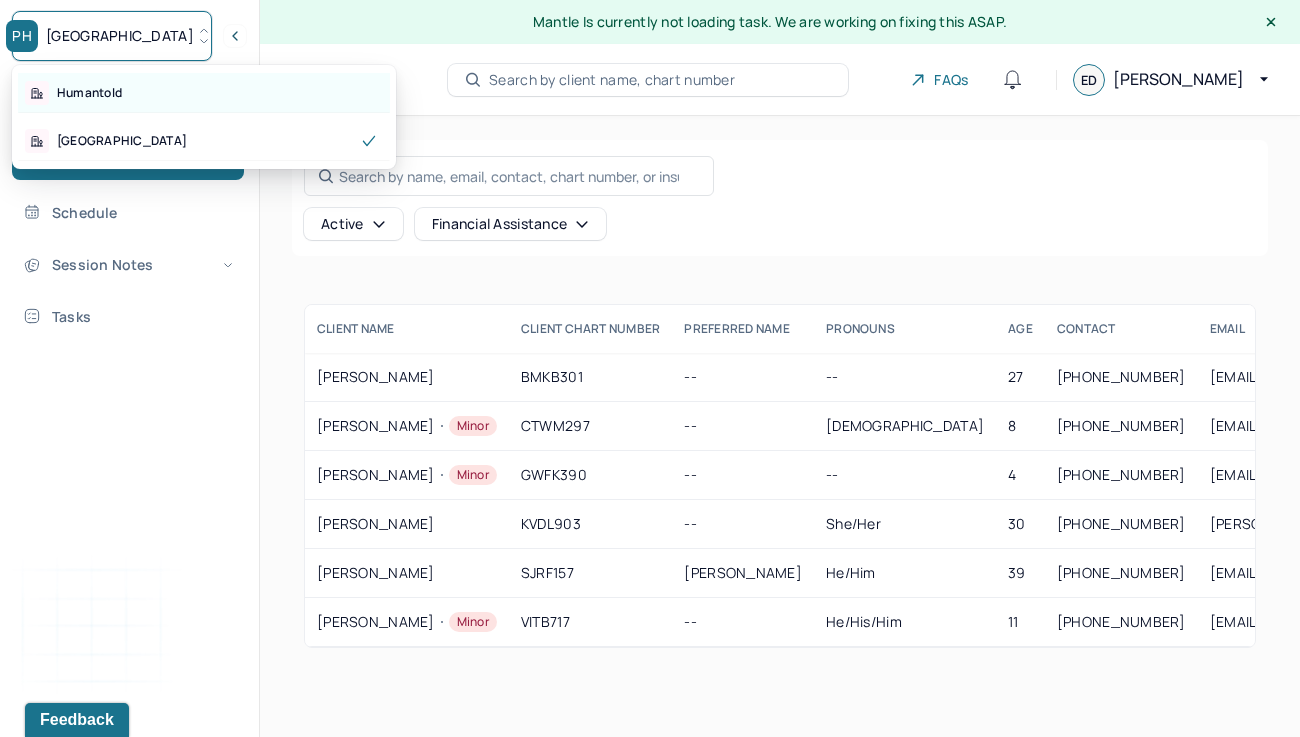click on "Humantold" at bounding box center (204, 93) 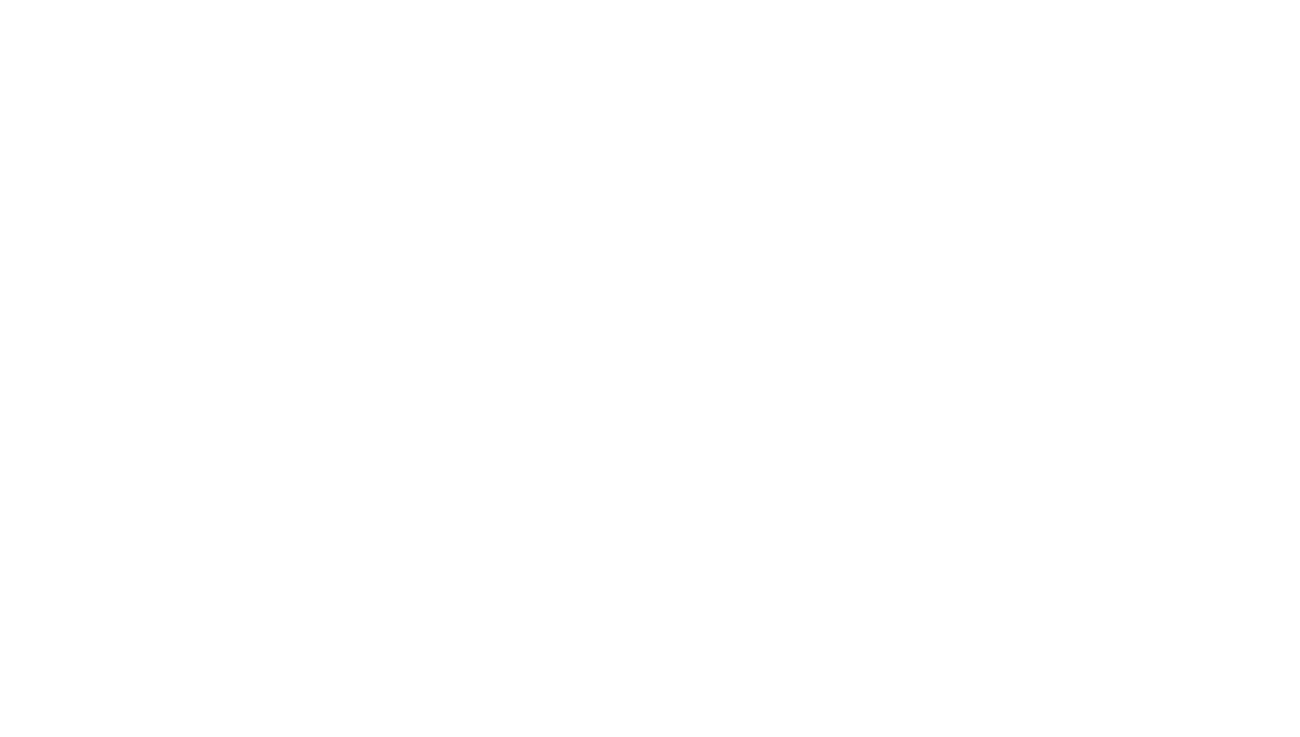 scroll, scrollTop: 0, scrollLeft: 0, axis: both 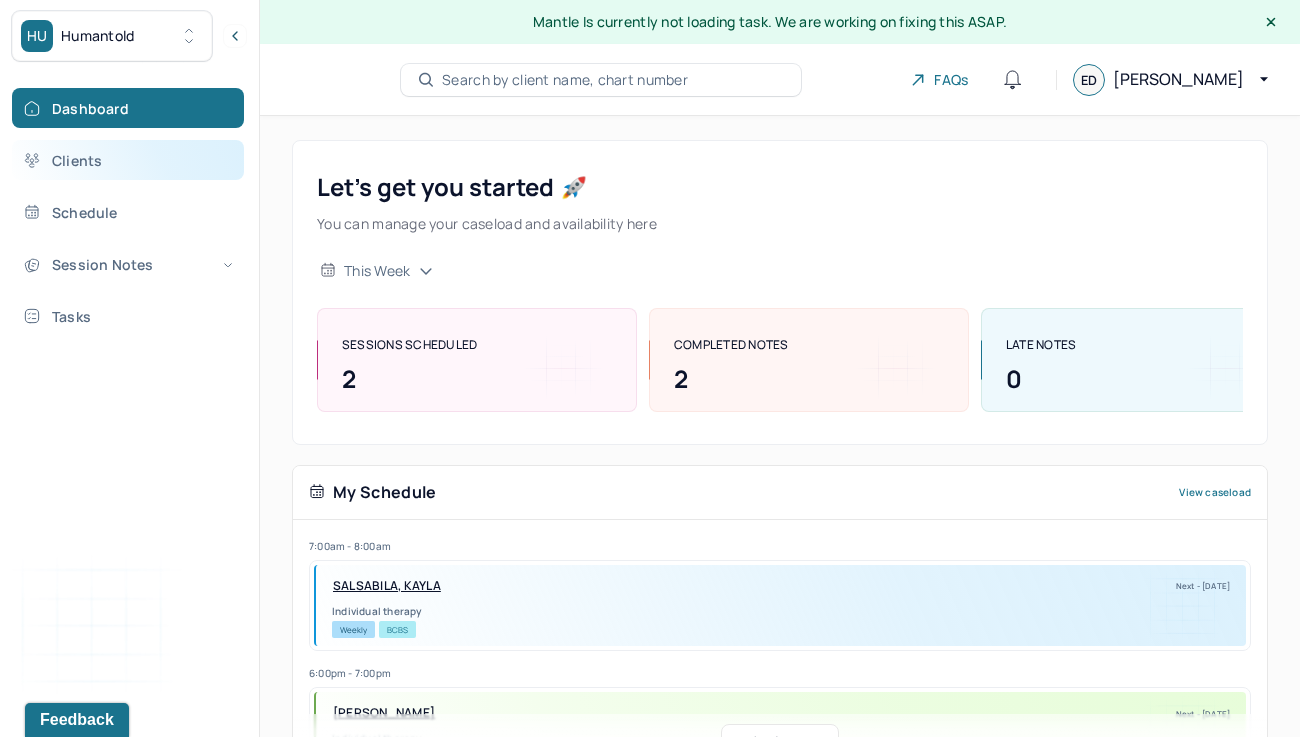 click on "Clients" at bounding box center (128, 160) 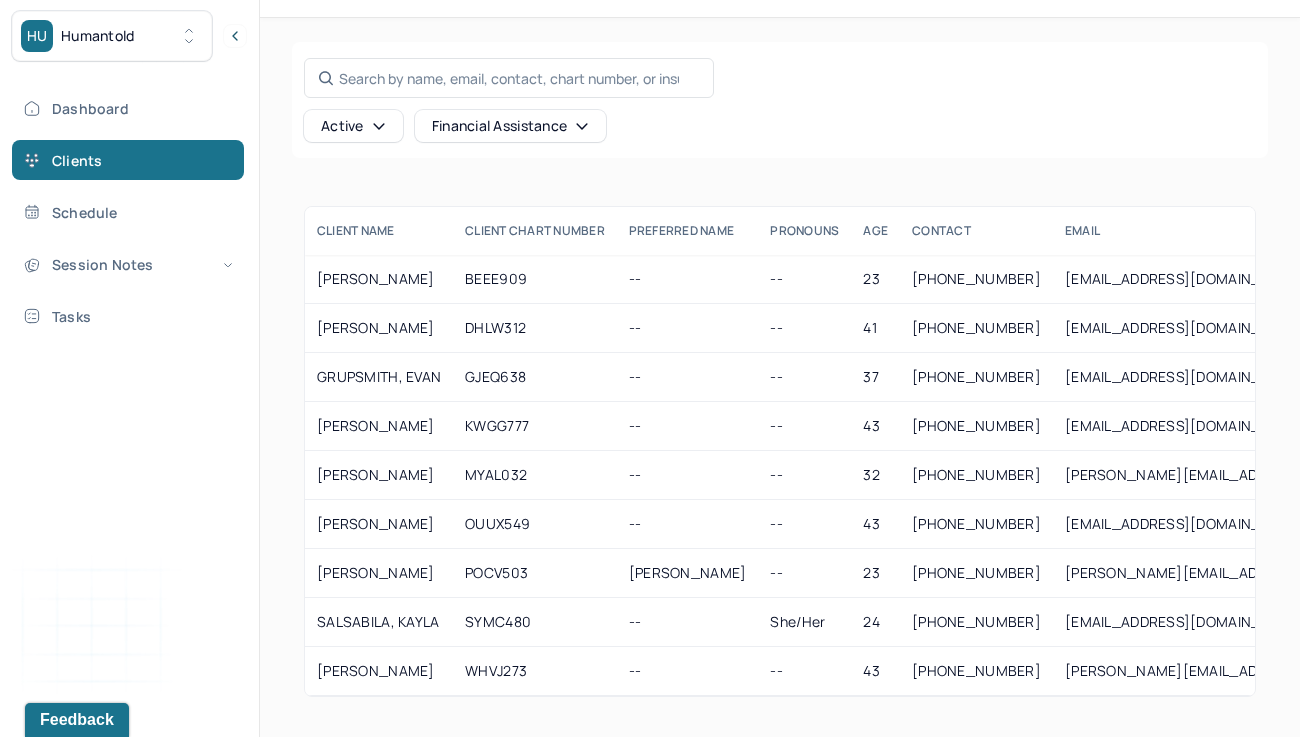 scroll, scrollTop: 0, scrollLeft: 0, axis: both 